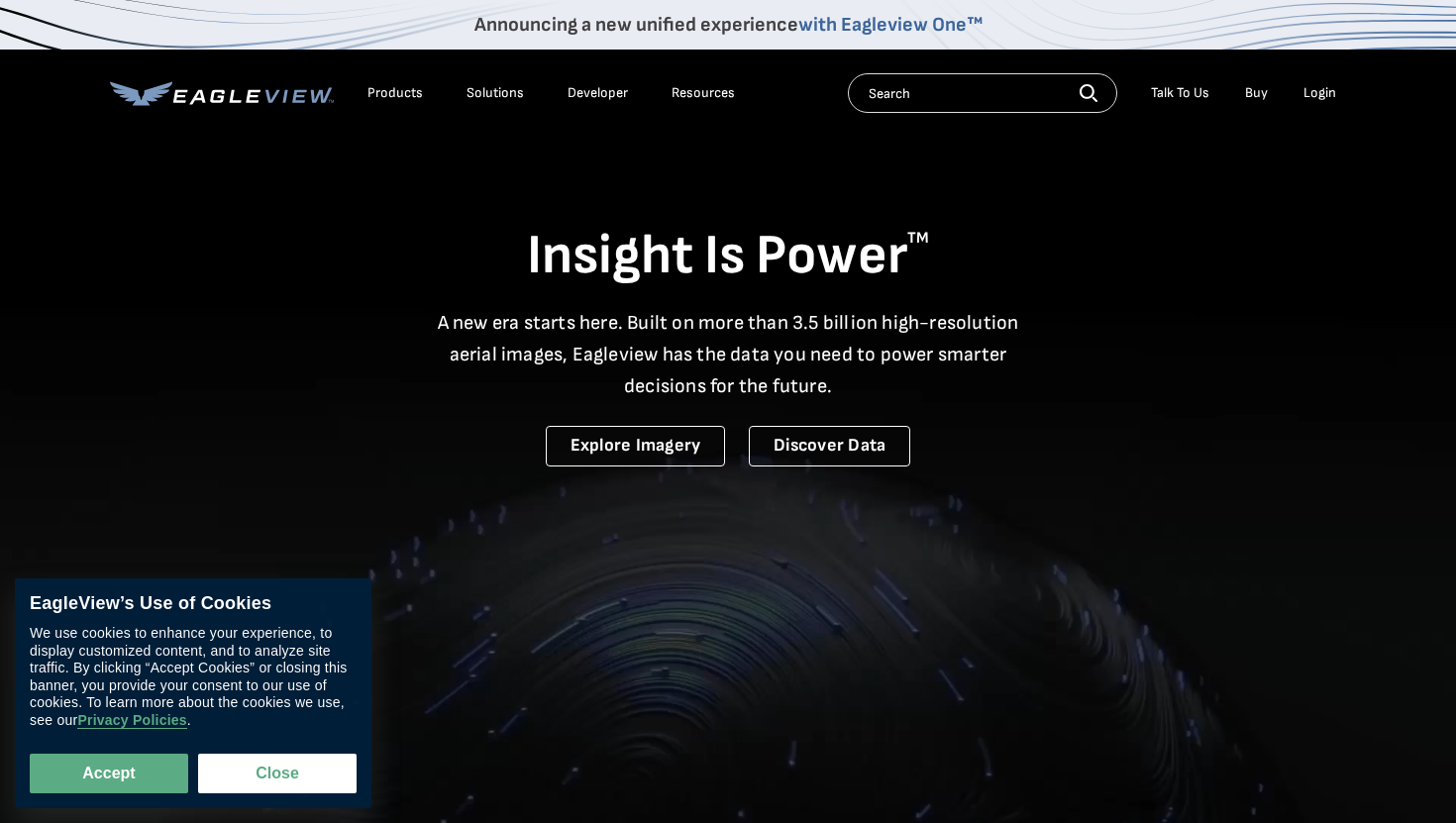 scroll, scrollTop: 0, scrollLeft: 0, axis: both 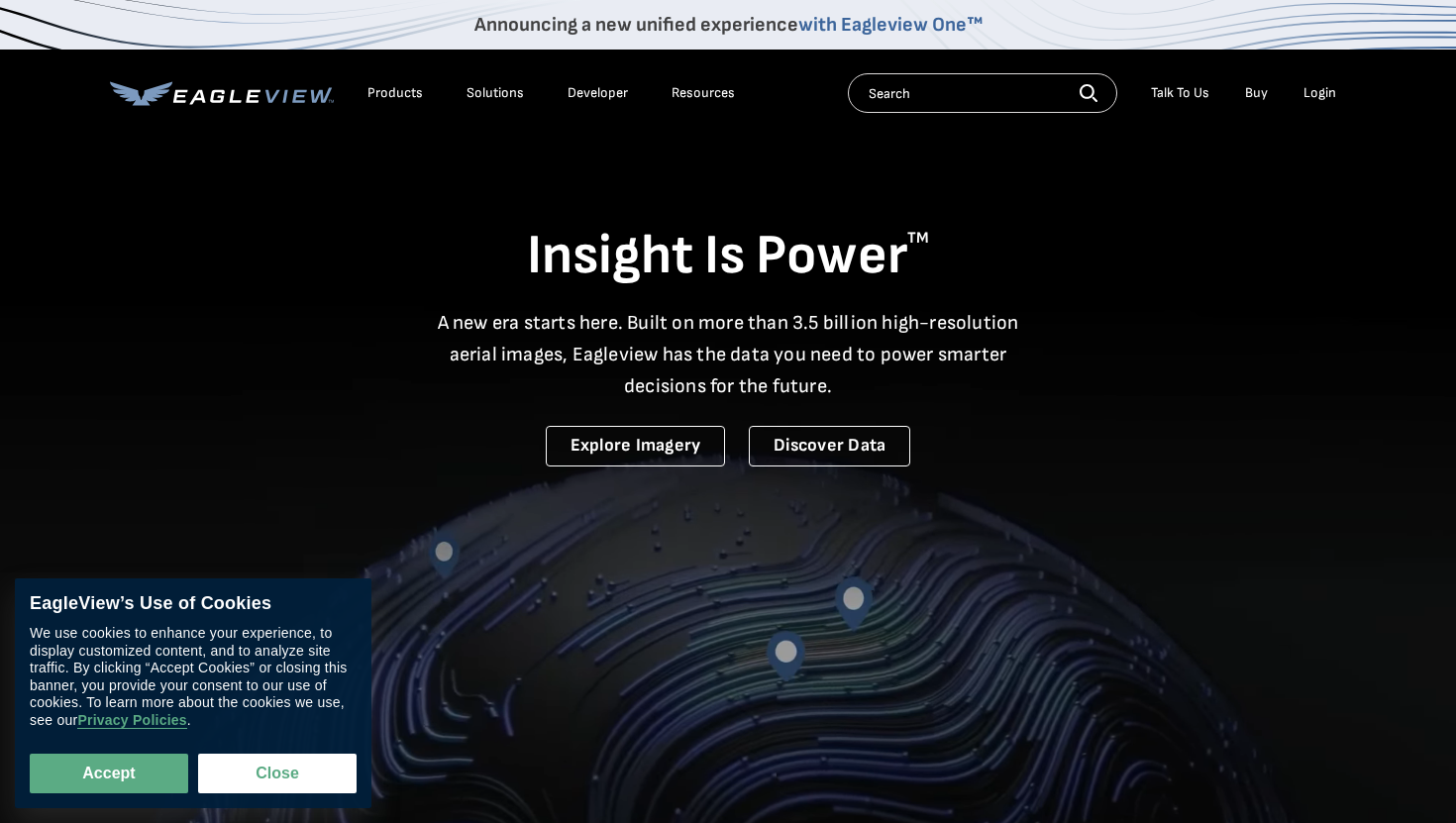 click on "Login" at bounding box center [1319, 93] 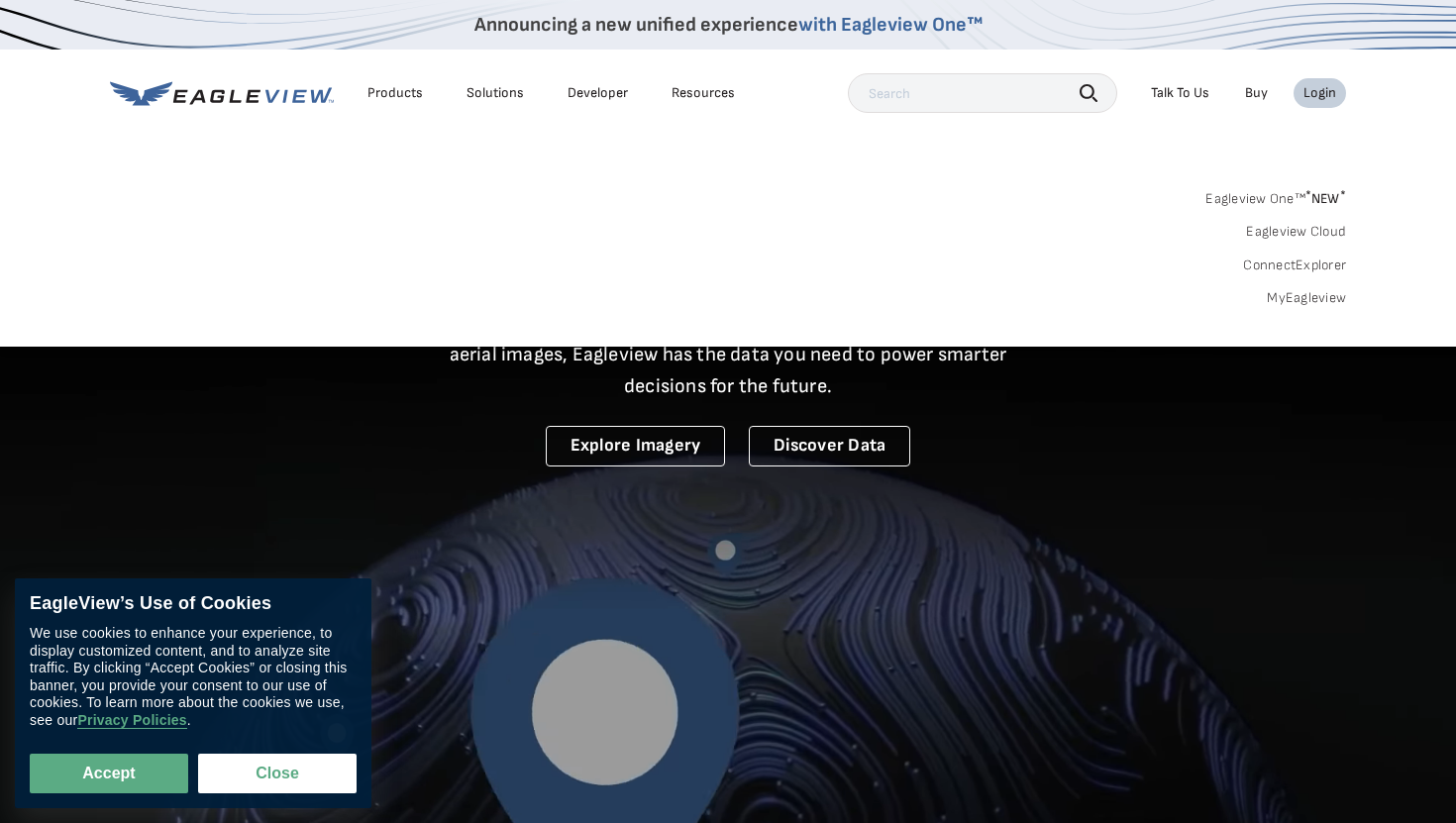 click on "MyEagleview" at bounding box center [1306, 298] 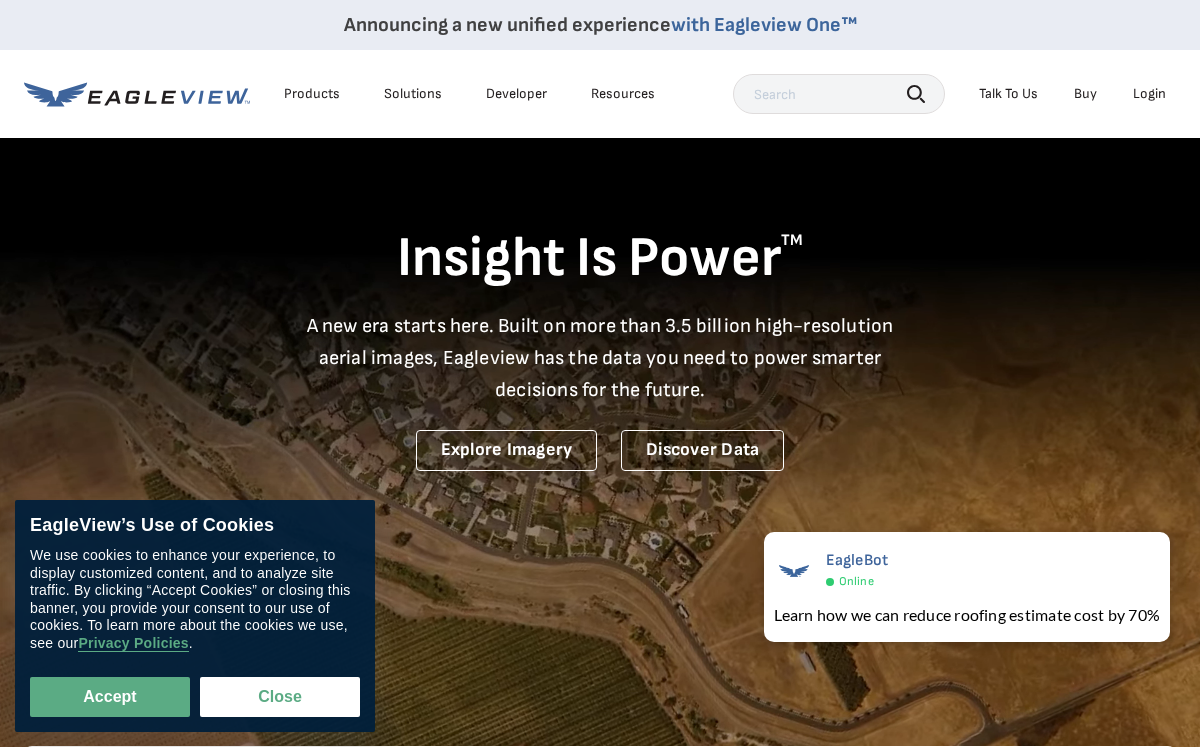 click on "Login" at bounding box center [1149, 94] 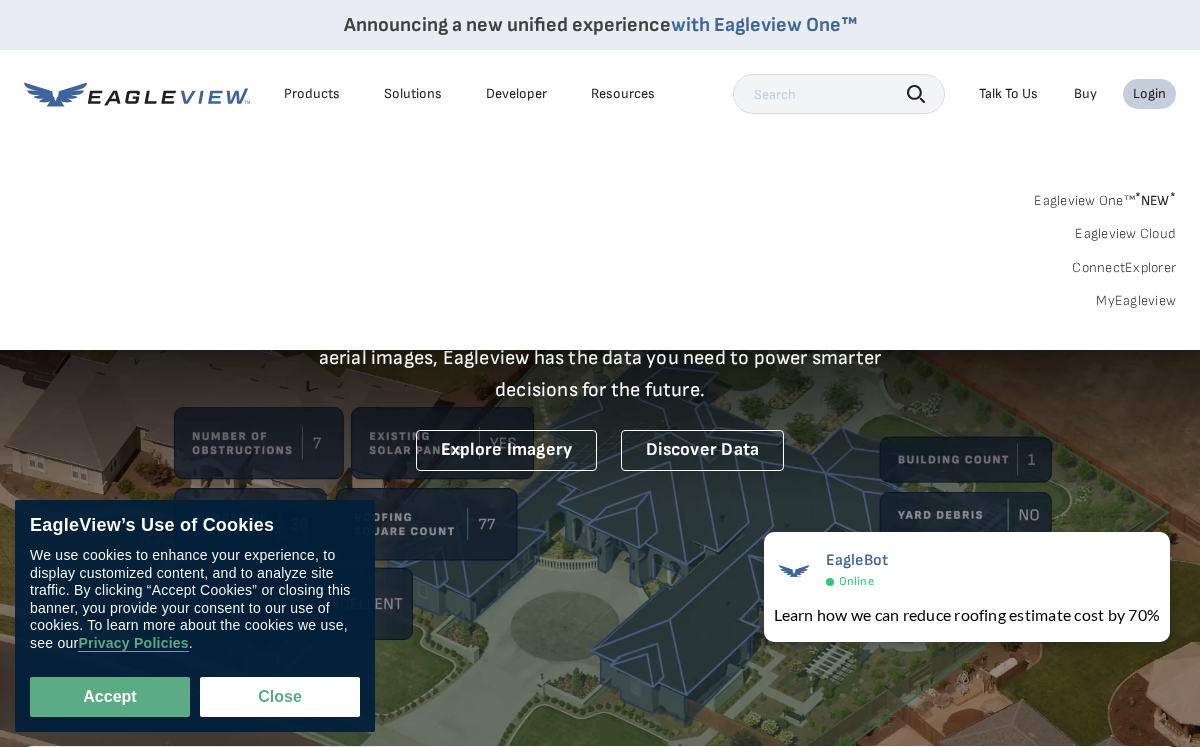 click on "MyEagleview" at bounding box center [1136, 301] 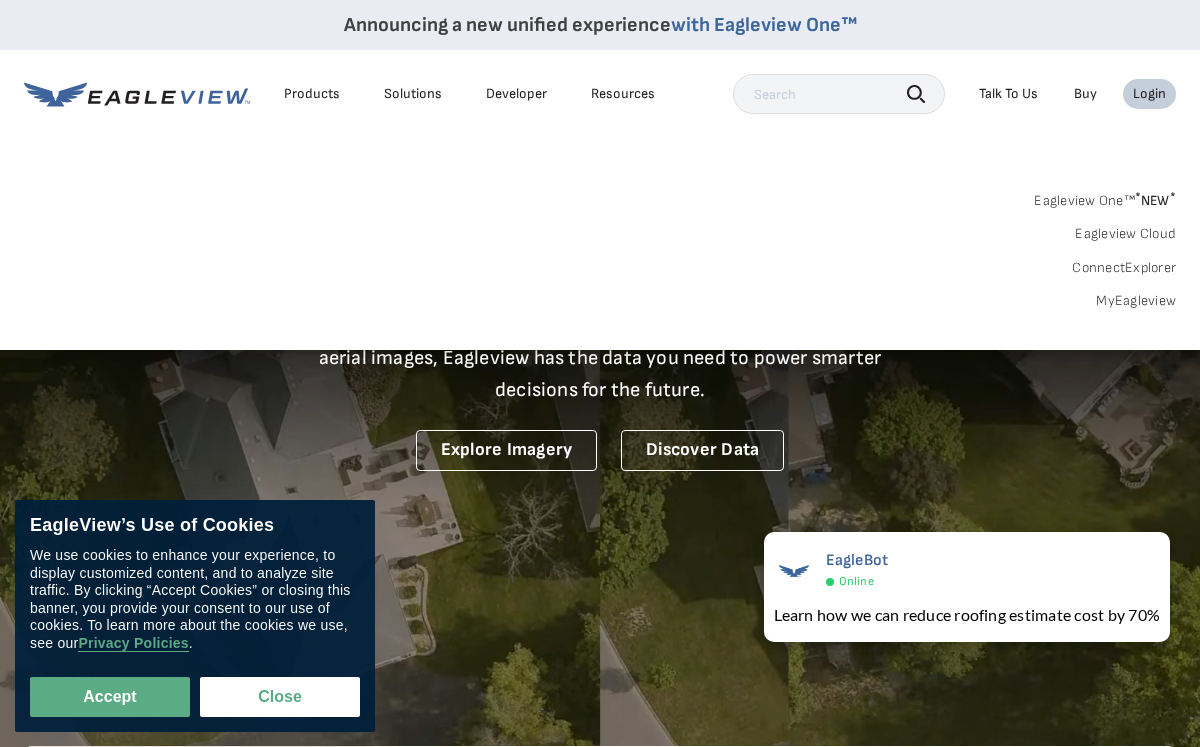 click on "Login" at bounding box center [1149, 94] 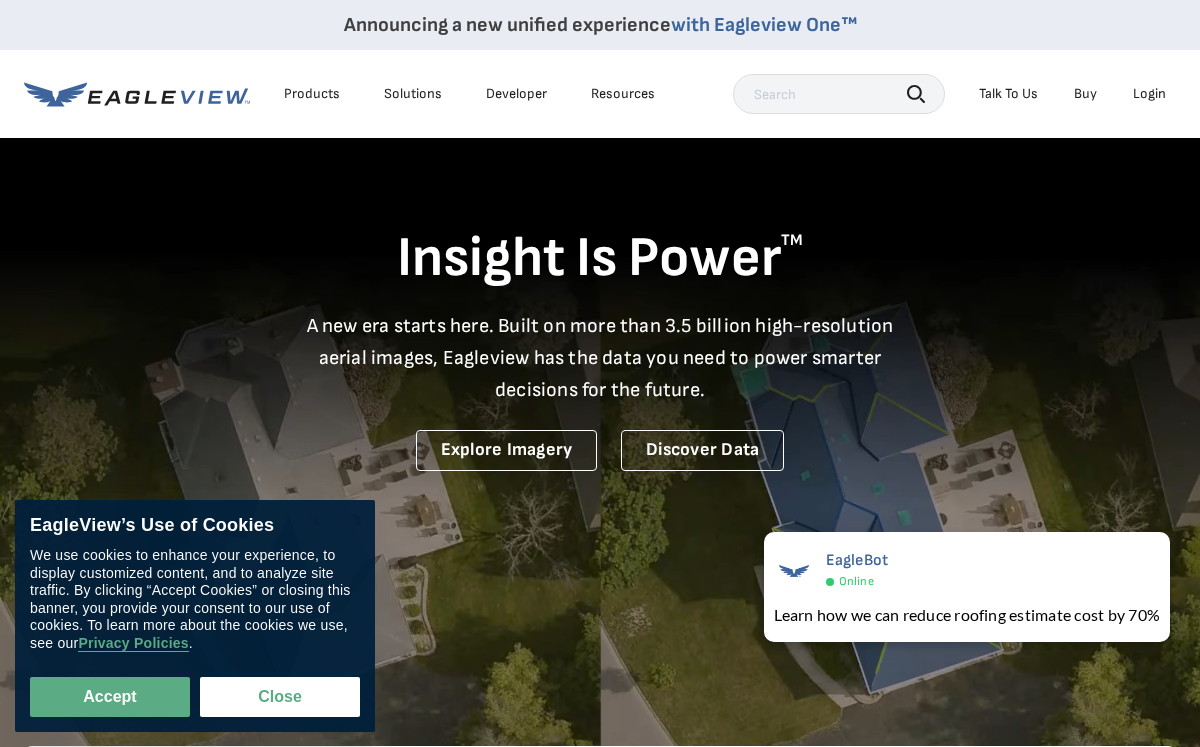 click on "Login" at bounding box center [1149, 94] 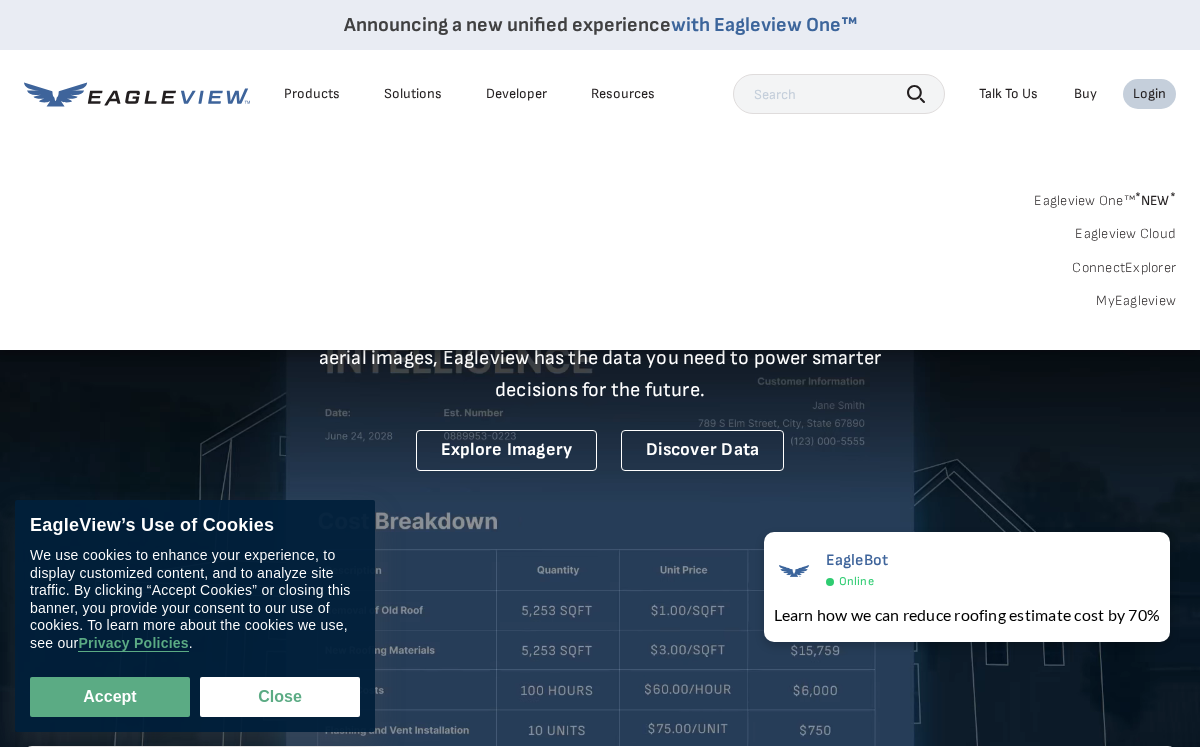 click on "MyEagleview" at bounding box center [1136, 301] 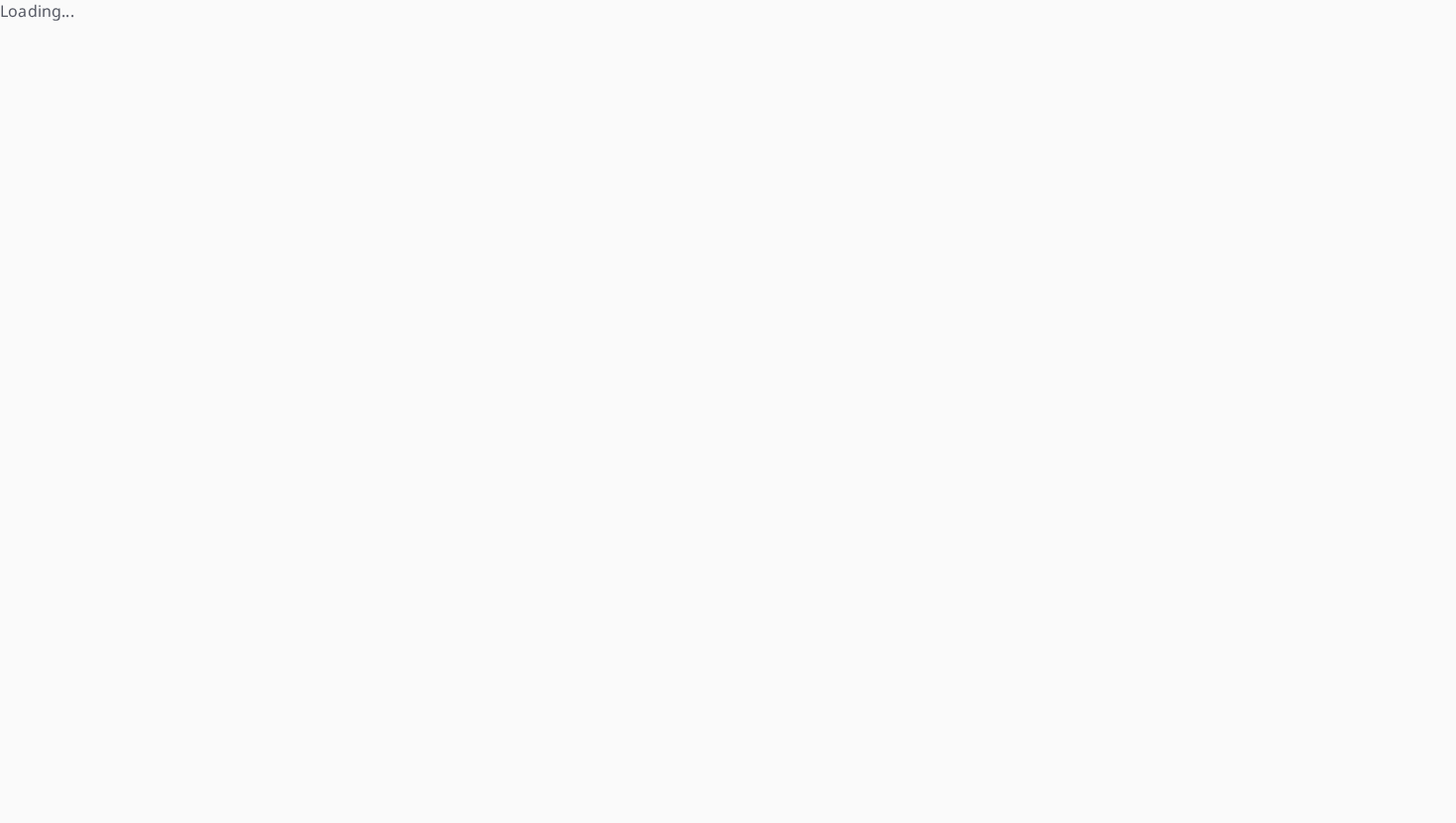 scroll, scrollTop: 0, scrollLeft: 0, axis: both 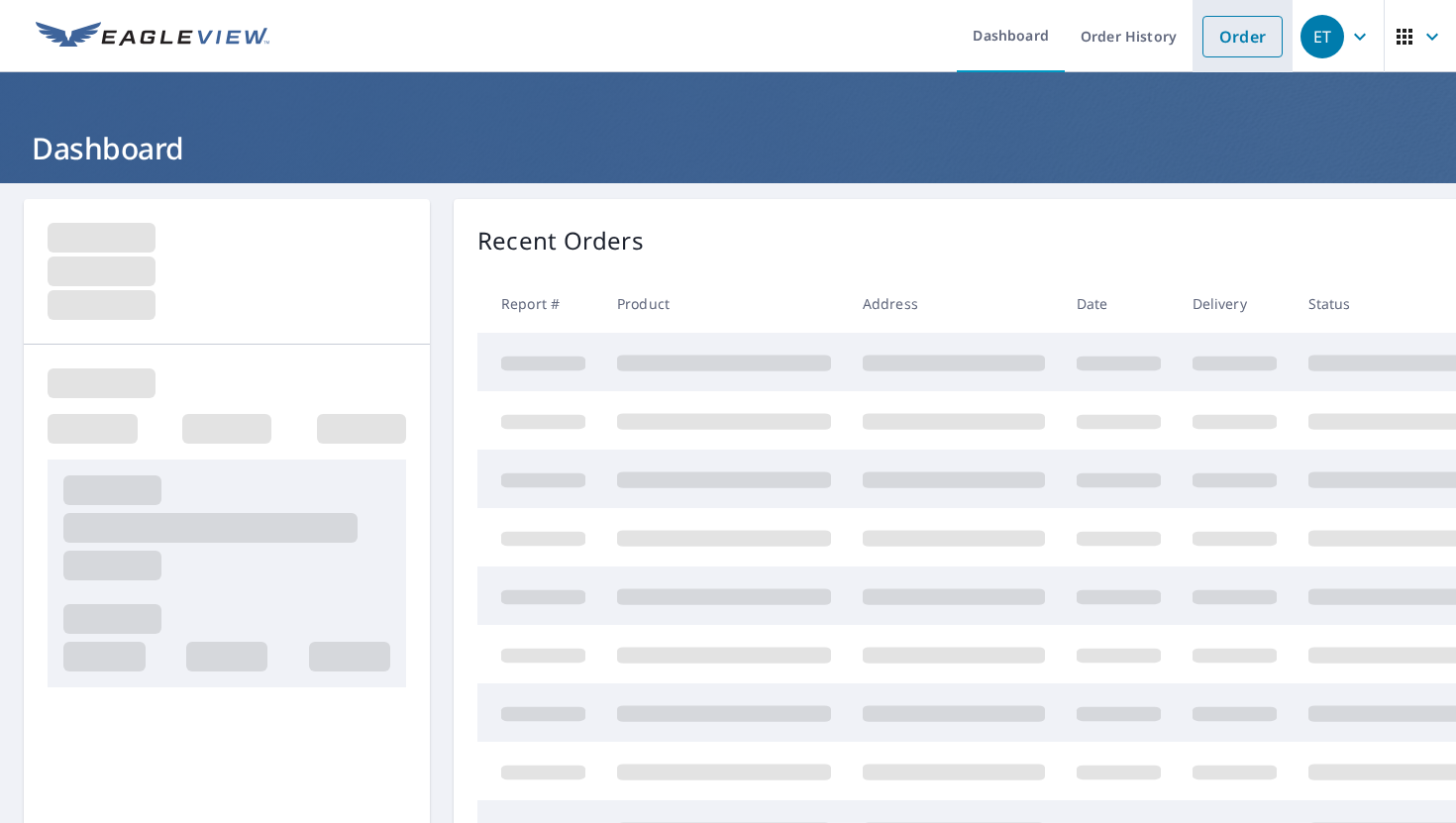 click on "Order" at bounding box center [1242, 37] 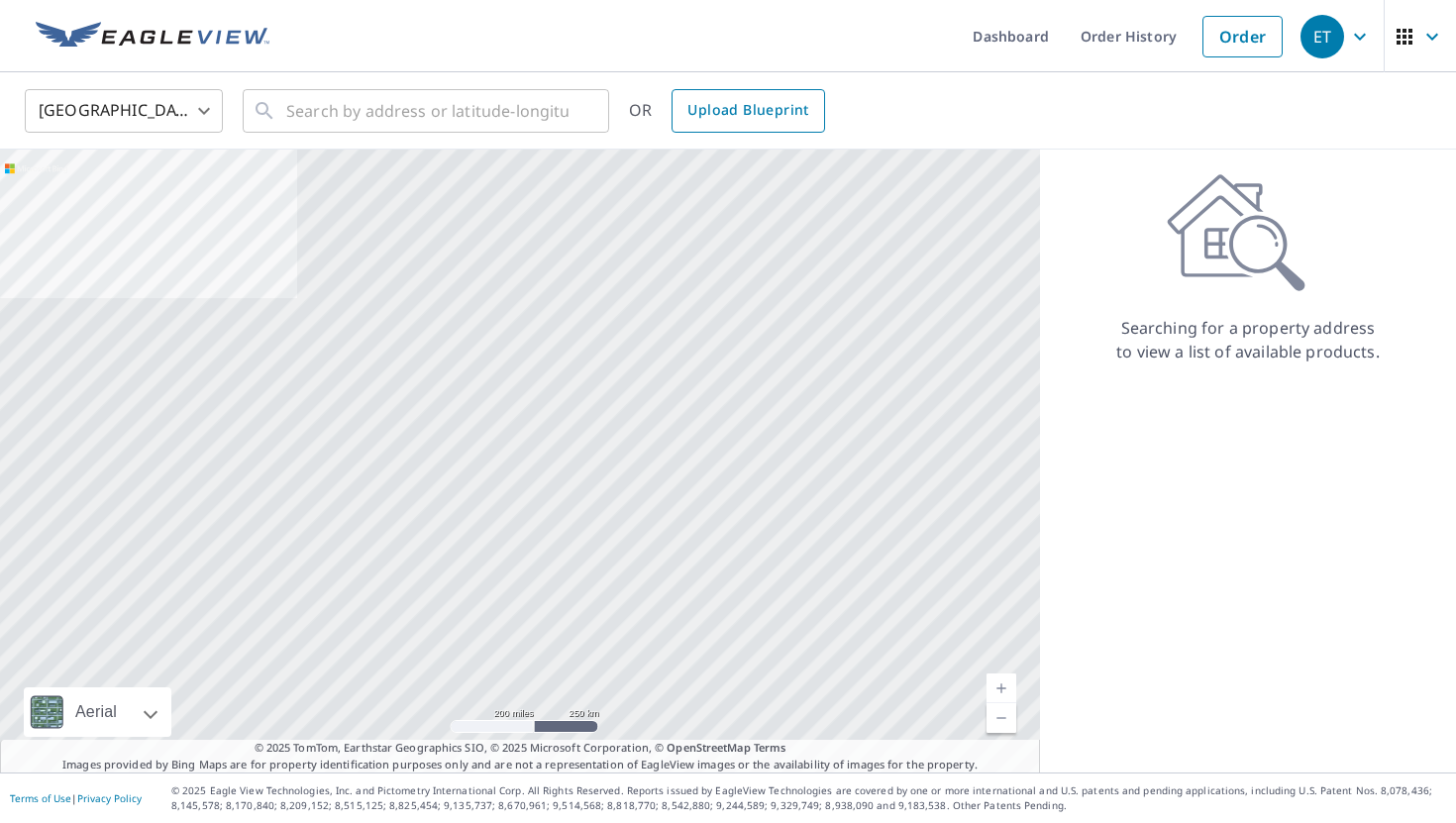 click on "Upload Blueprint" at bounding box center [748, 111] 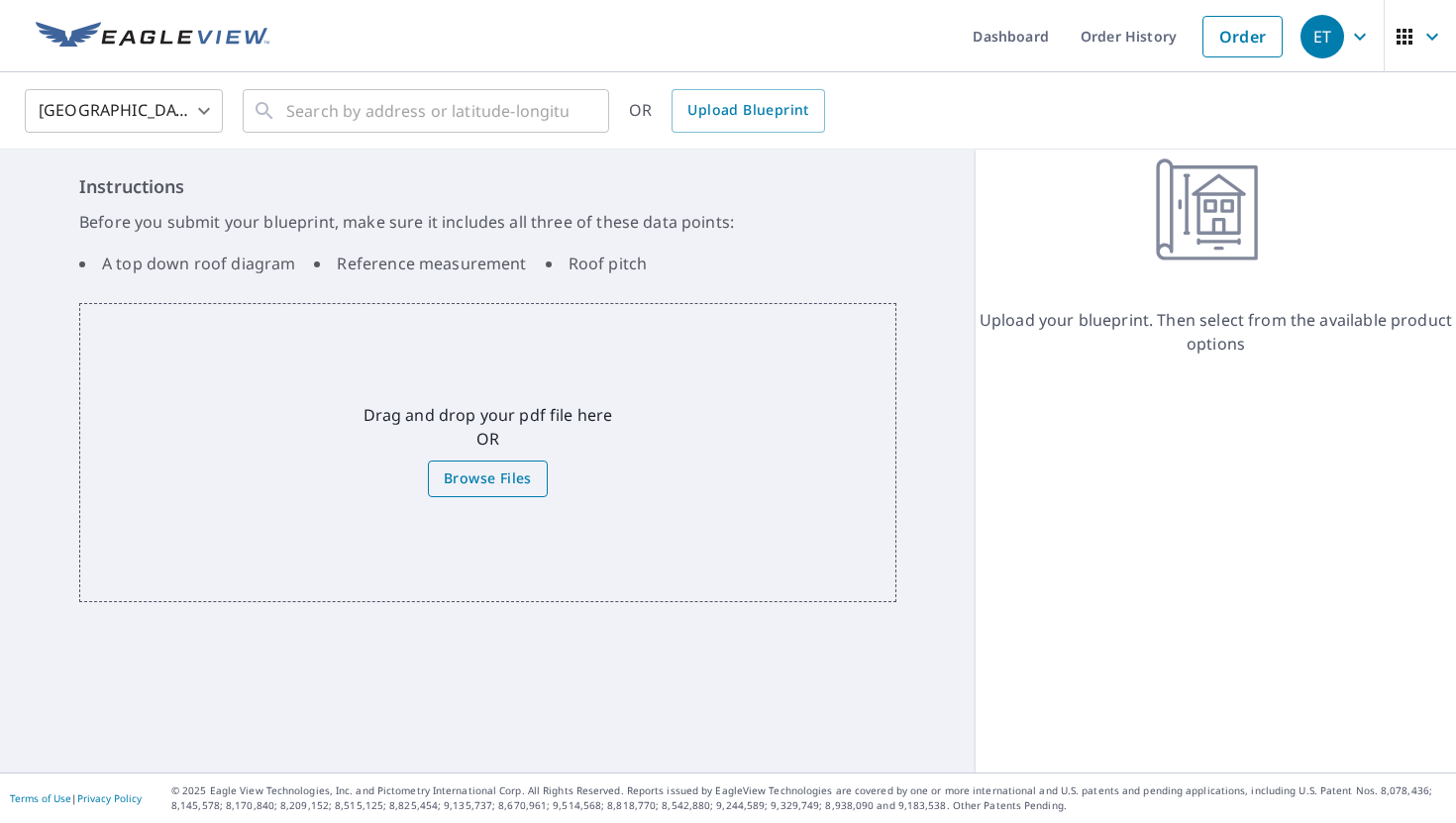 click on "Browse Files" 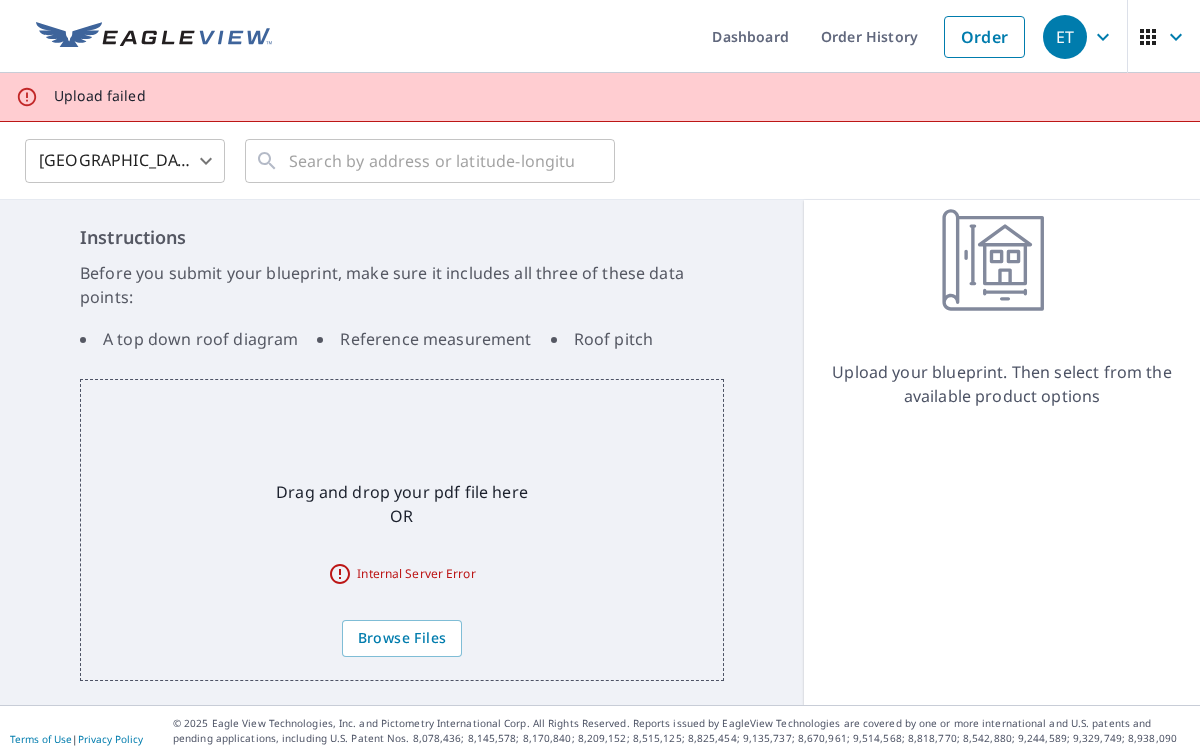 scroll, scrollTop: 0, scrollLeft: 0, axis: both 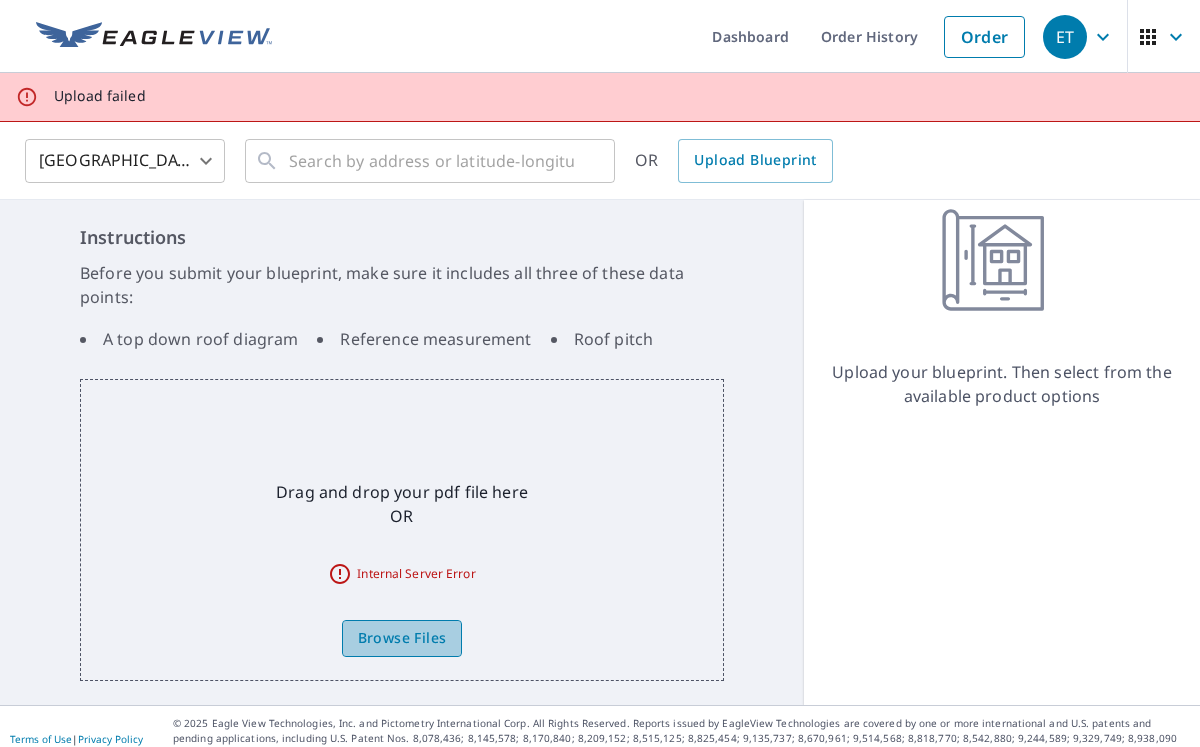 click on "Browse Files" at bounding box center (402, 638) 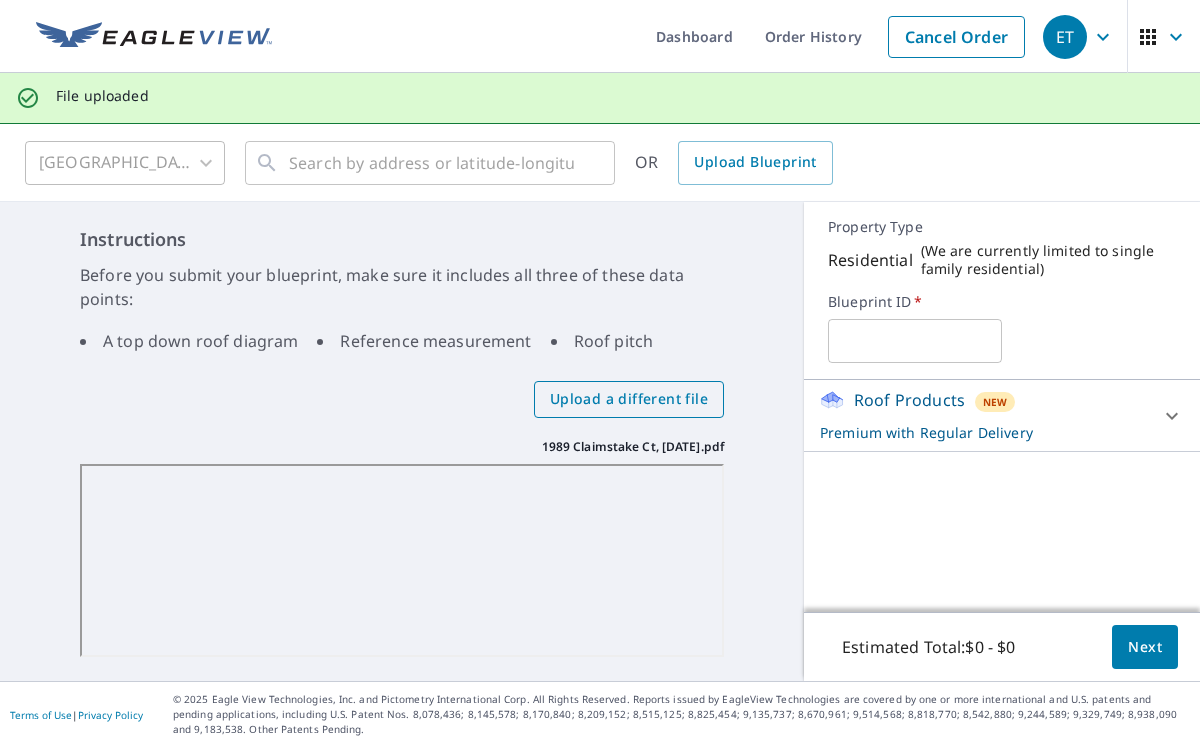 click on "Upload a different file" at bounding box center [629, 399] 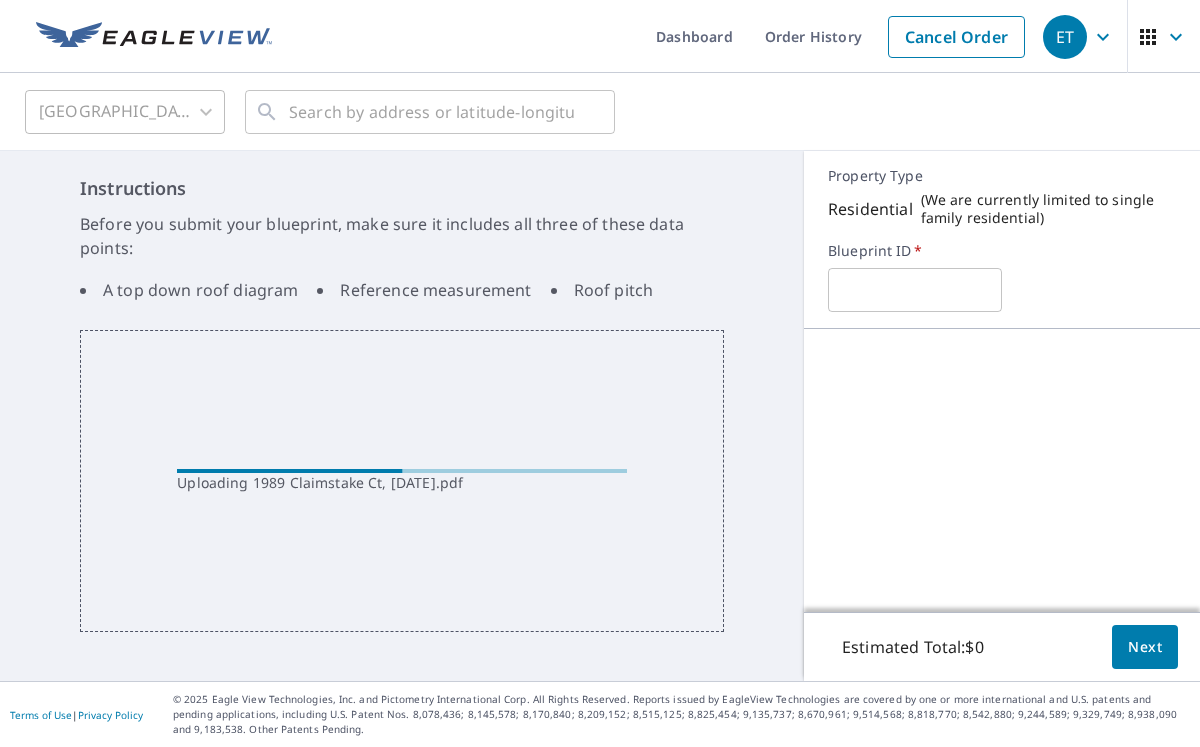 scroll, scrollTop: 0, scrollLeft: 0, axis: both 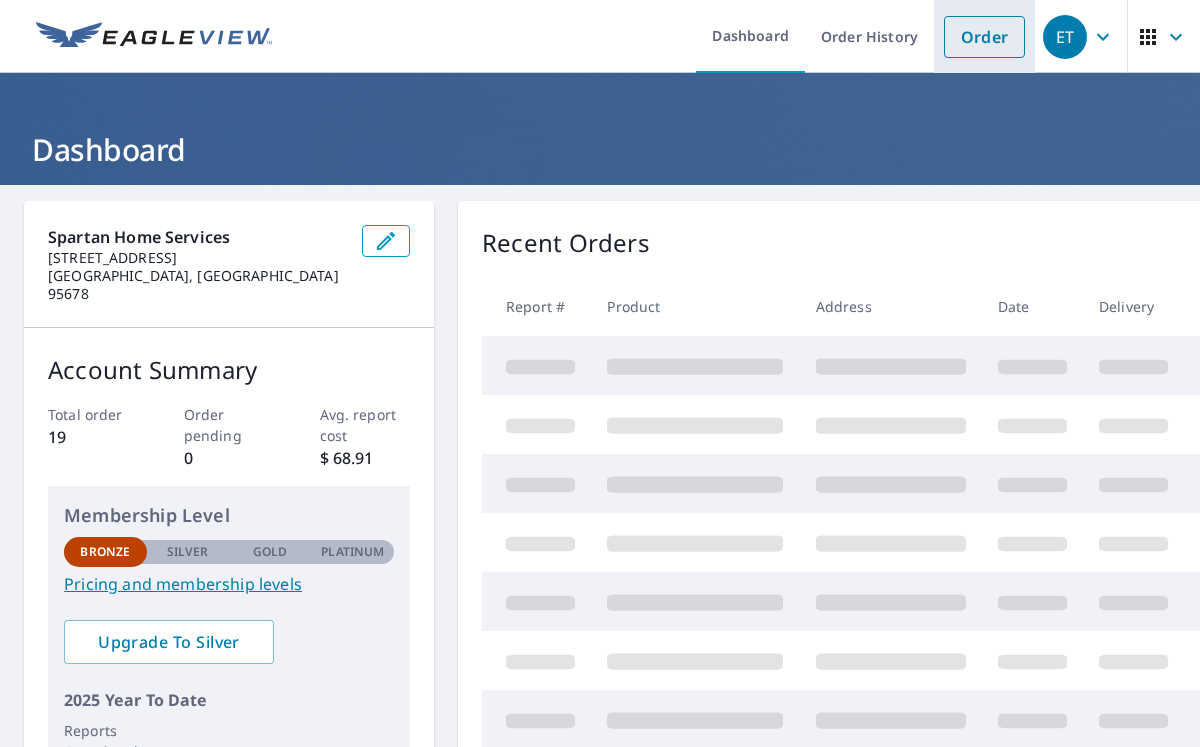 click on "Order" at bounding box center [984, 37] 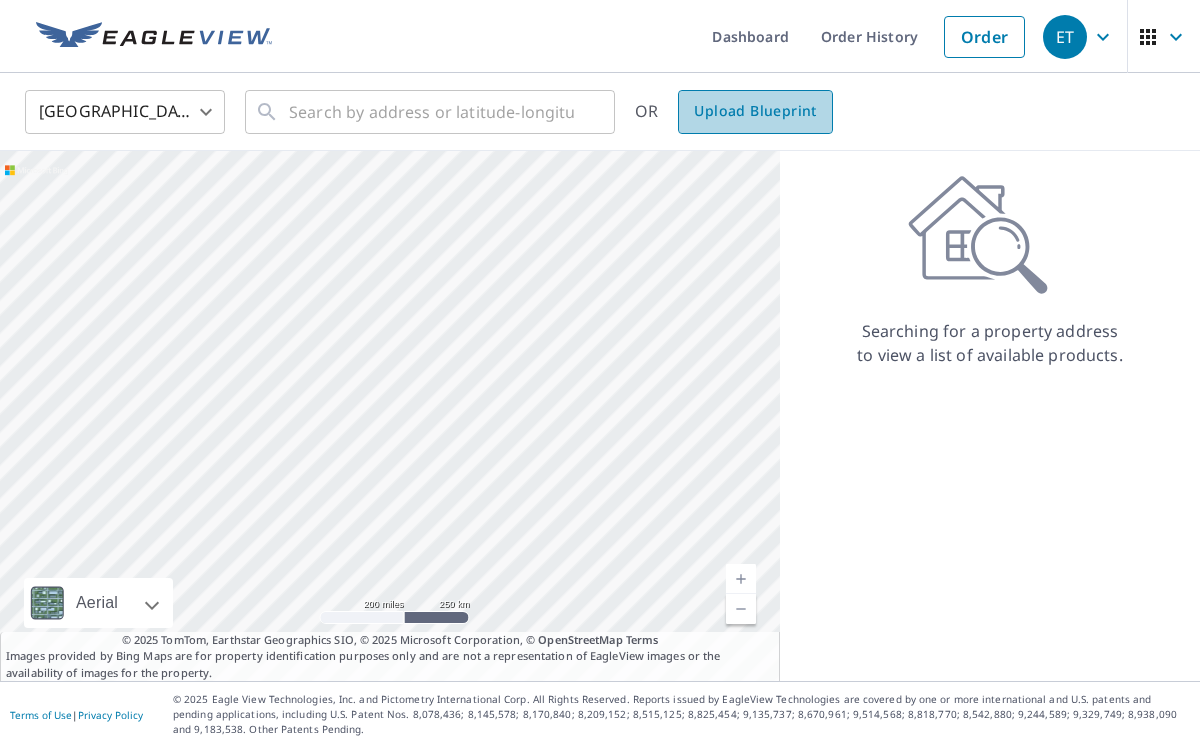 click on "Upload Blueprint" at bounding box center (755, 111) 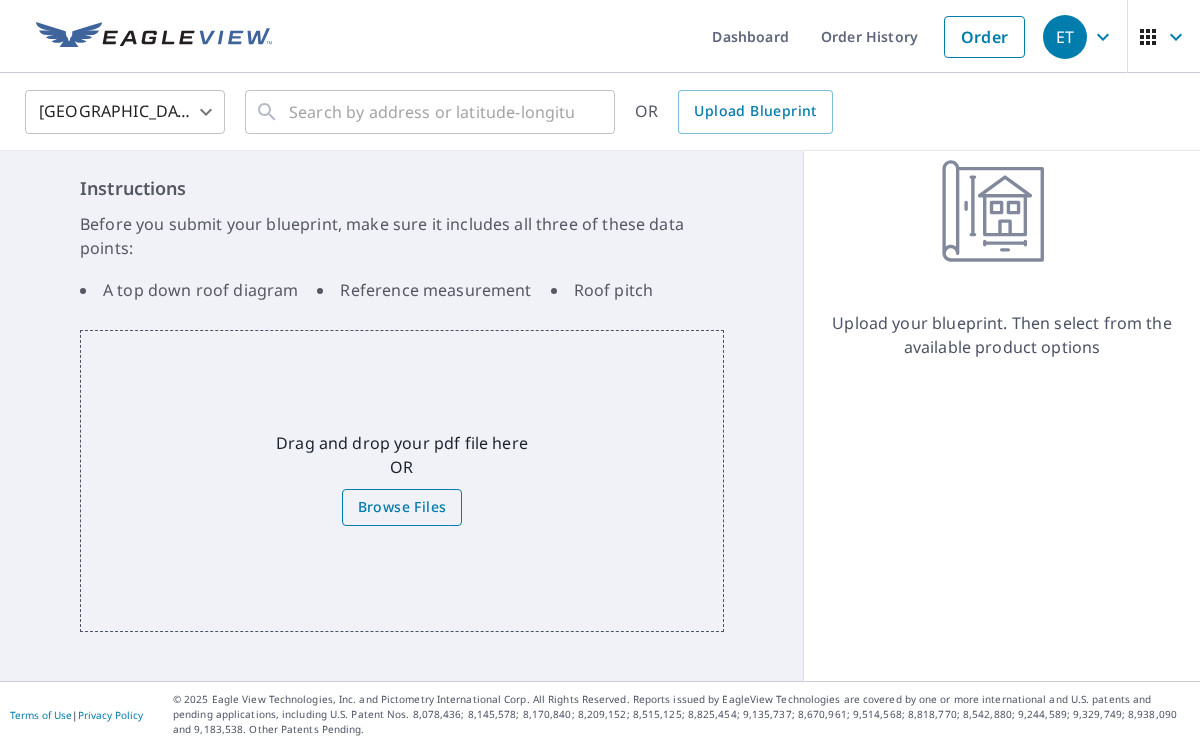 click on "Browse Files" at bounding box center (402, 507) 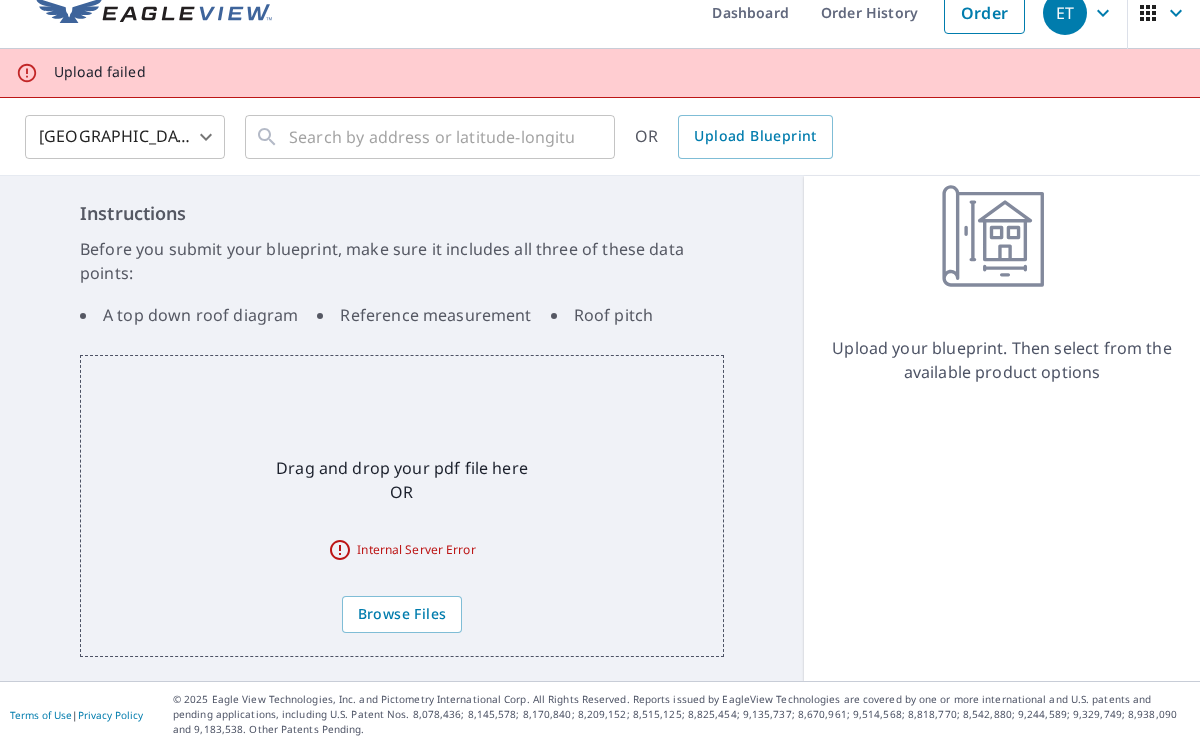 scroll, scrollTop: 0, scrollLeft: 0, axis: both 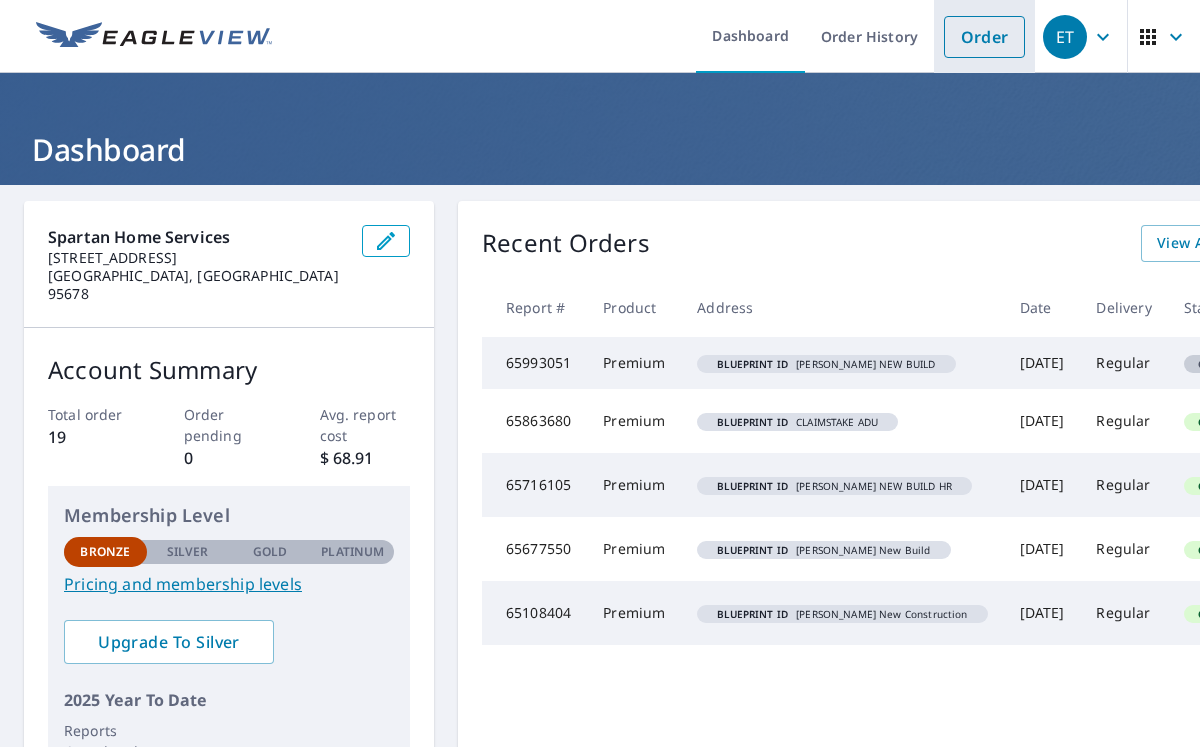 click on "Order" at bounding box center [984, 37] 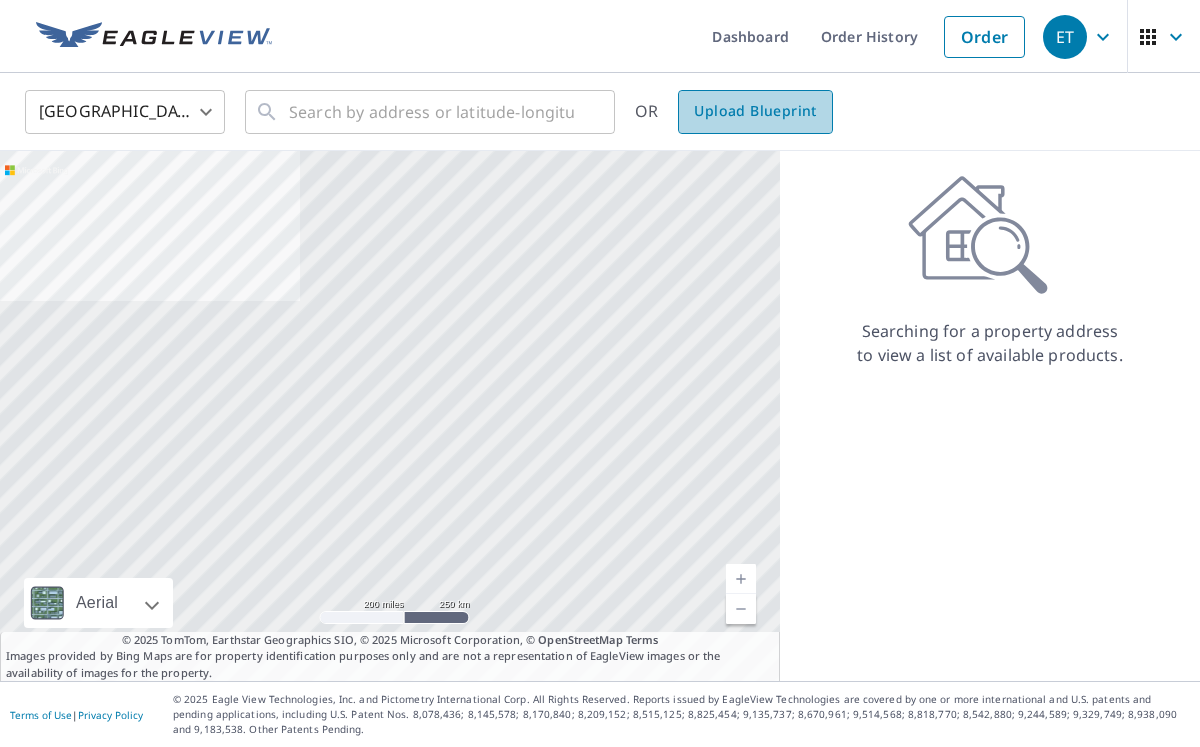 click on "Upload Blueprint" at bounding box center (755, 111) 